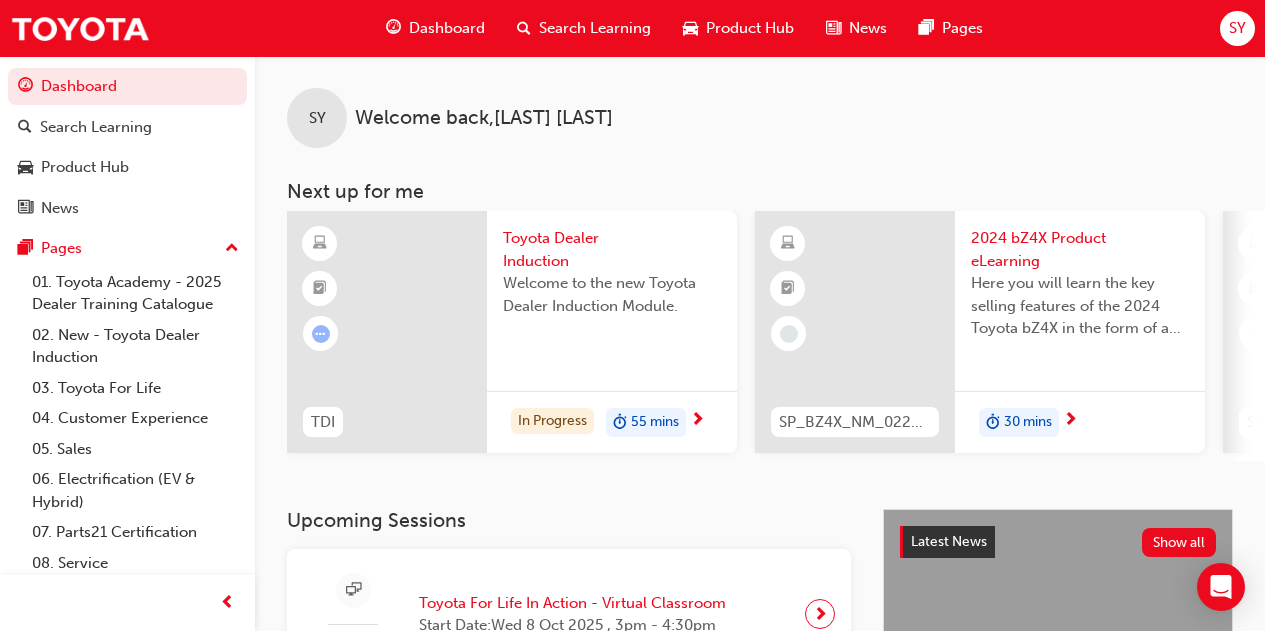 scroll, scrollTop: 0, scrollLeft: 0, axis: both 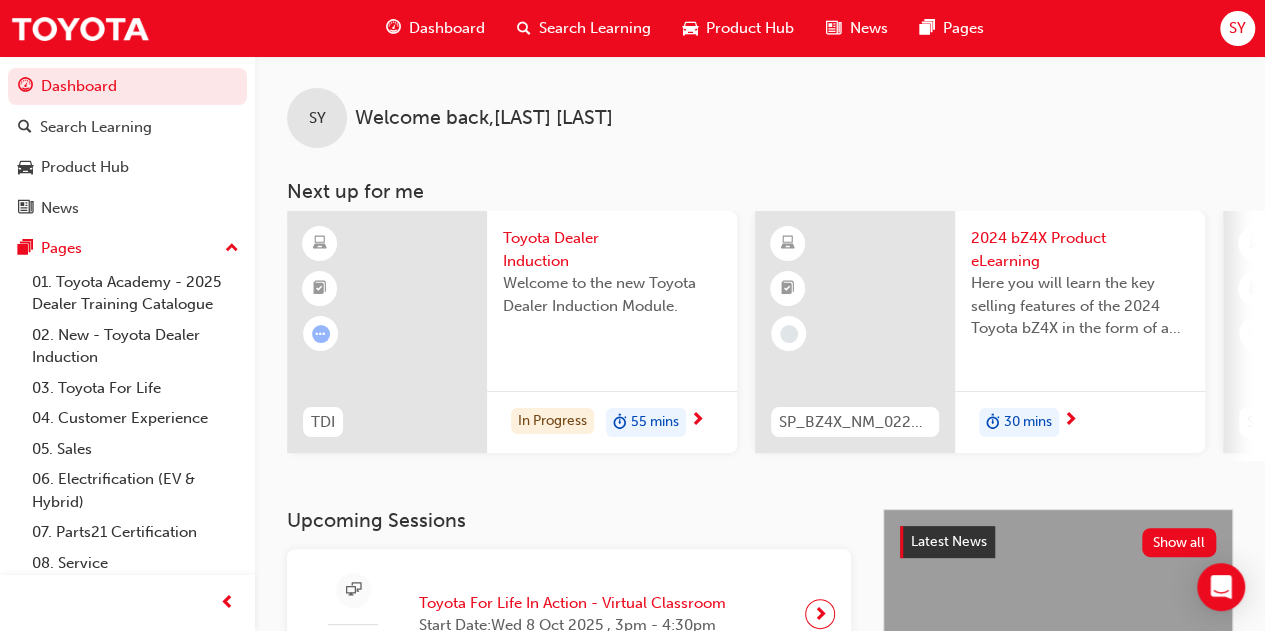 click on "Welcome to the new Toyota Dealer Induction Module." at bounding box center (612, 312) 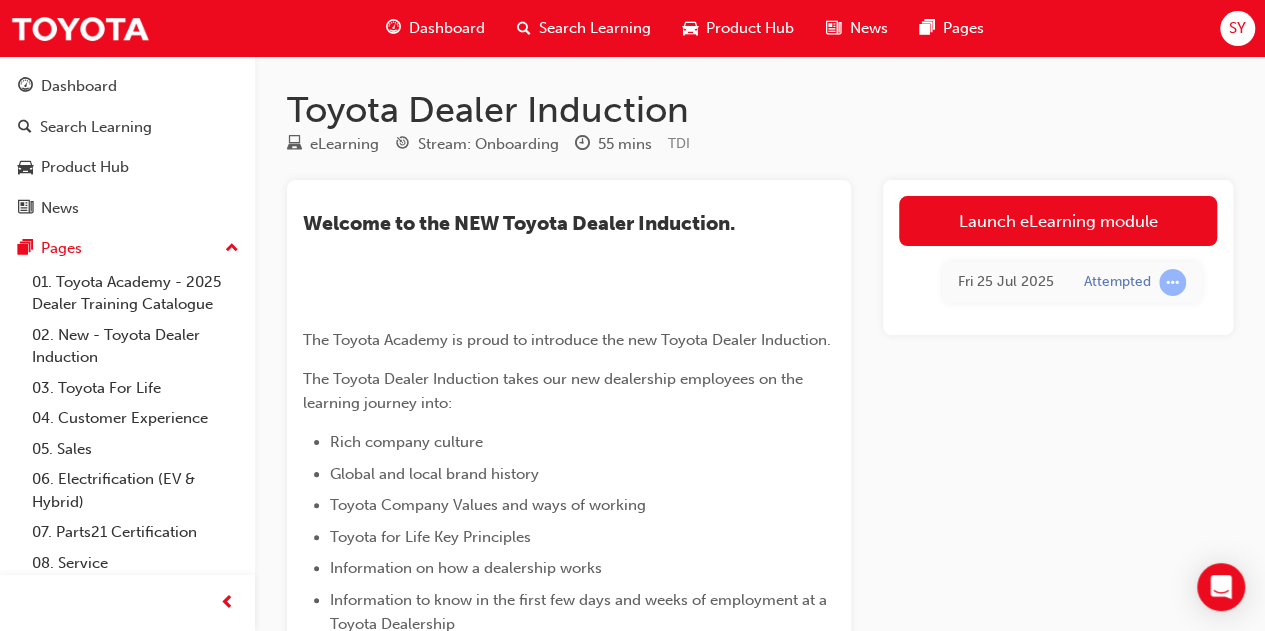 click at bounding box center (524, 28) 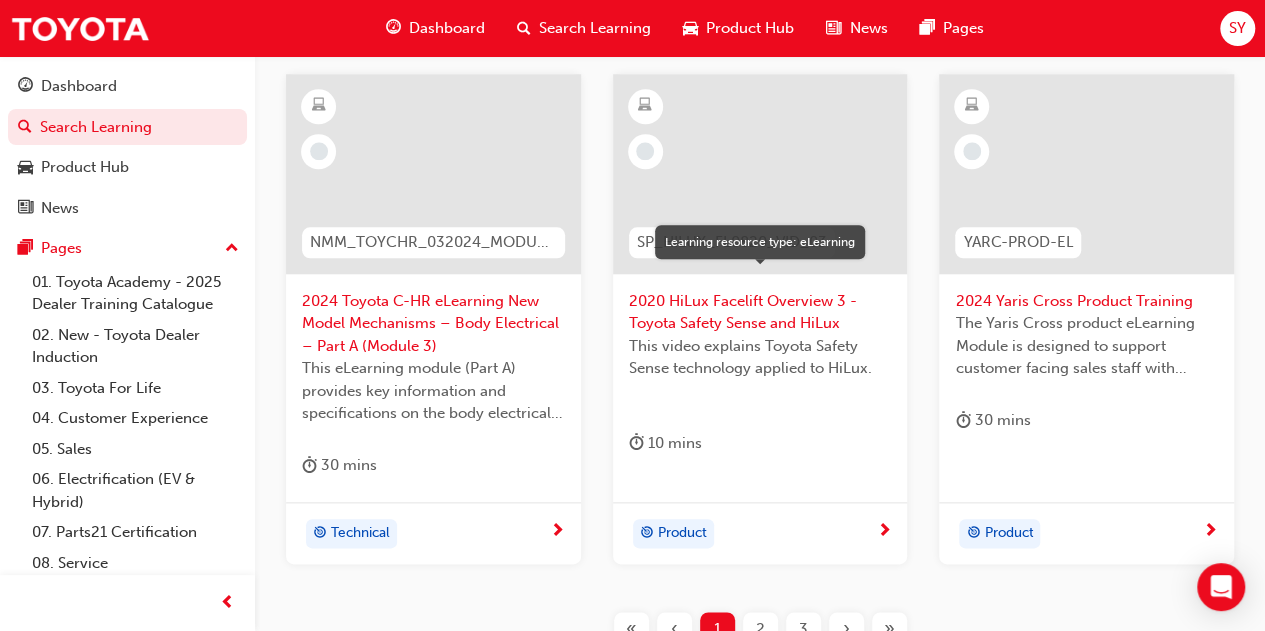 scroll, scrollTop: 1000, scrollLeft: 0, axis: vertical 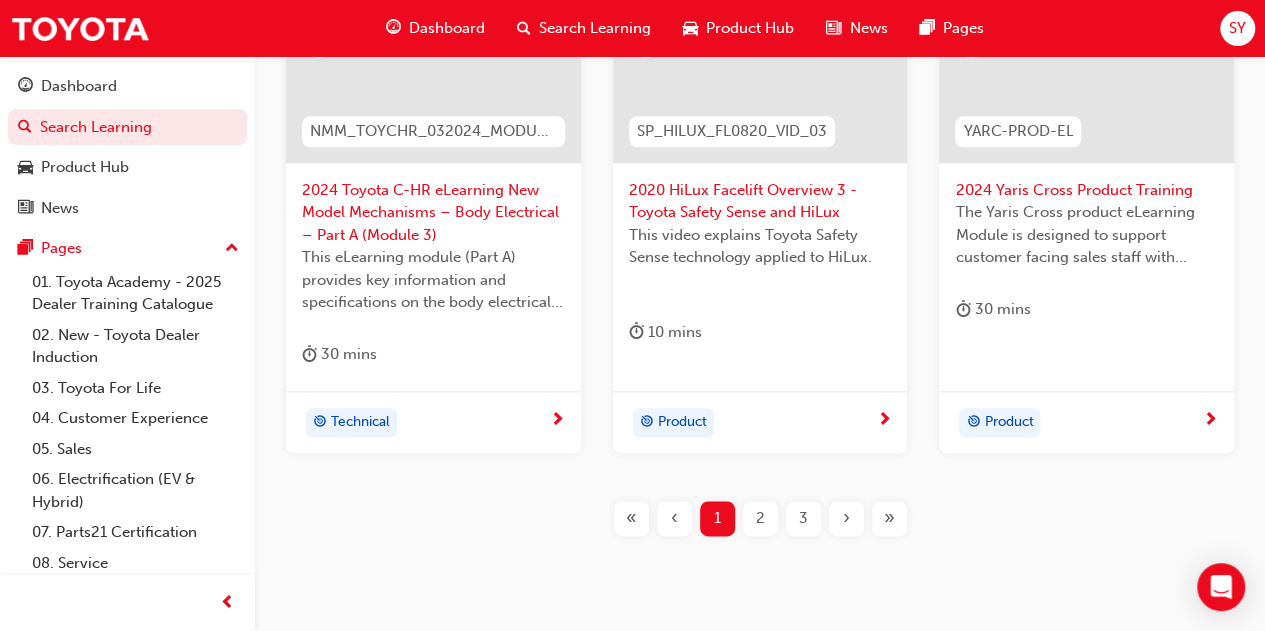 click on "2" at bounding box center (760, 518) 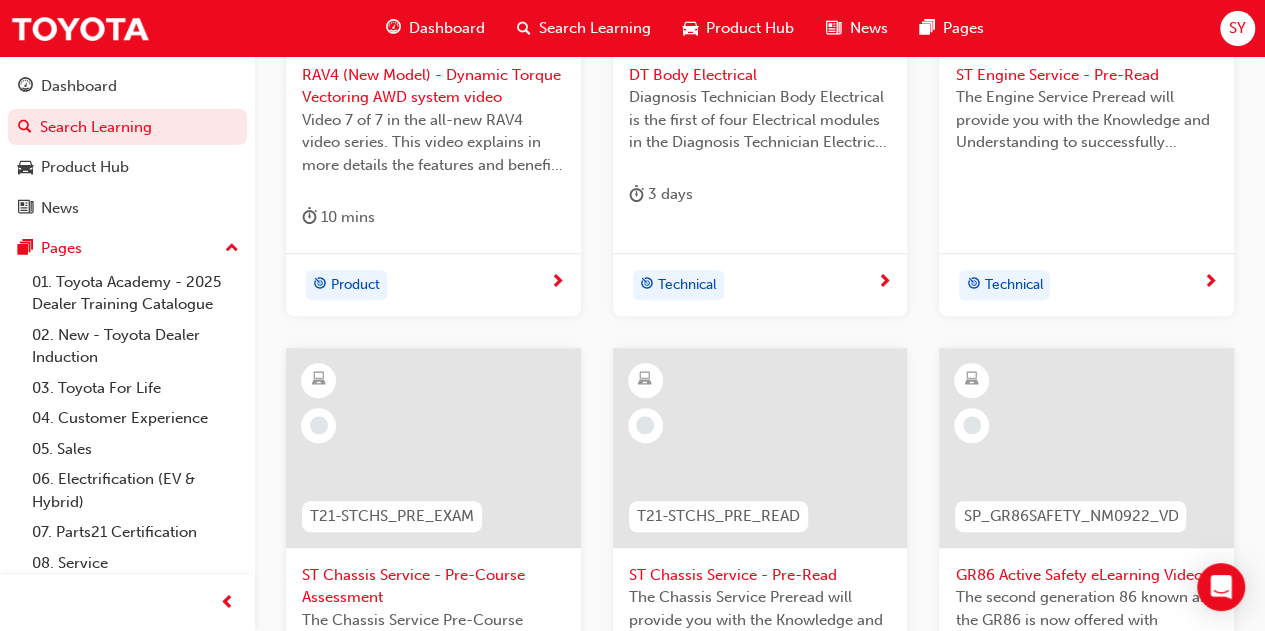 scroll, scrollTop: 957, scrollLeft: 0, axis: vertical 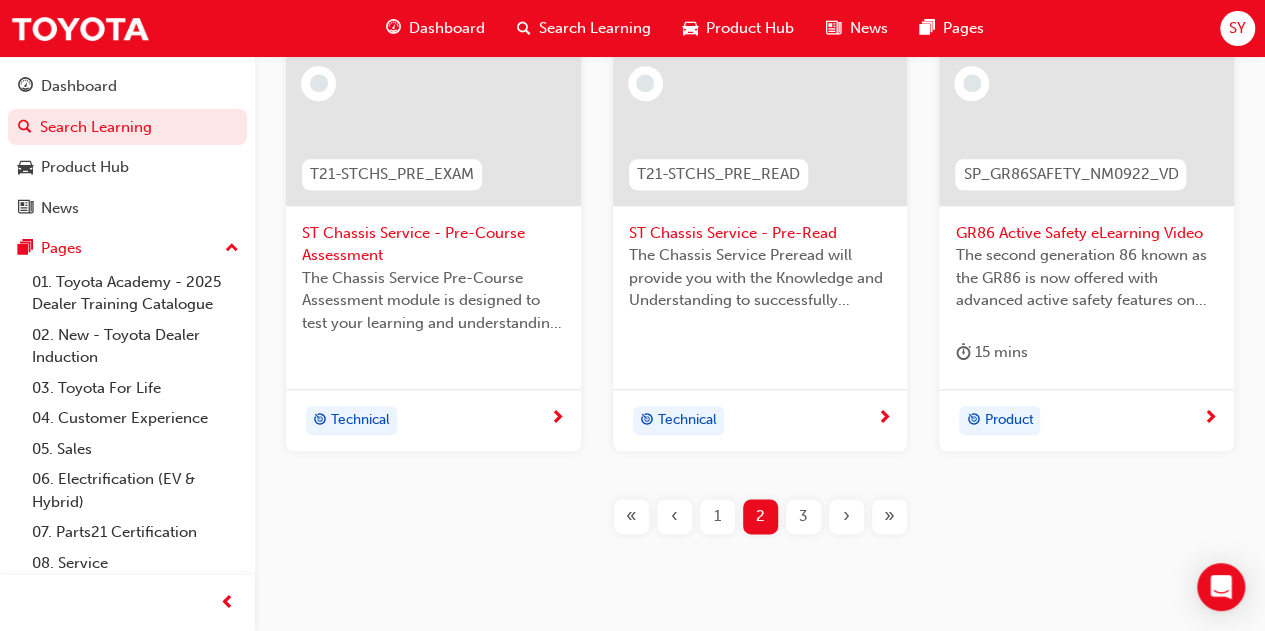 click on "3" at bounding box center [803, 516] 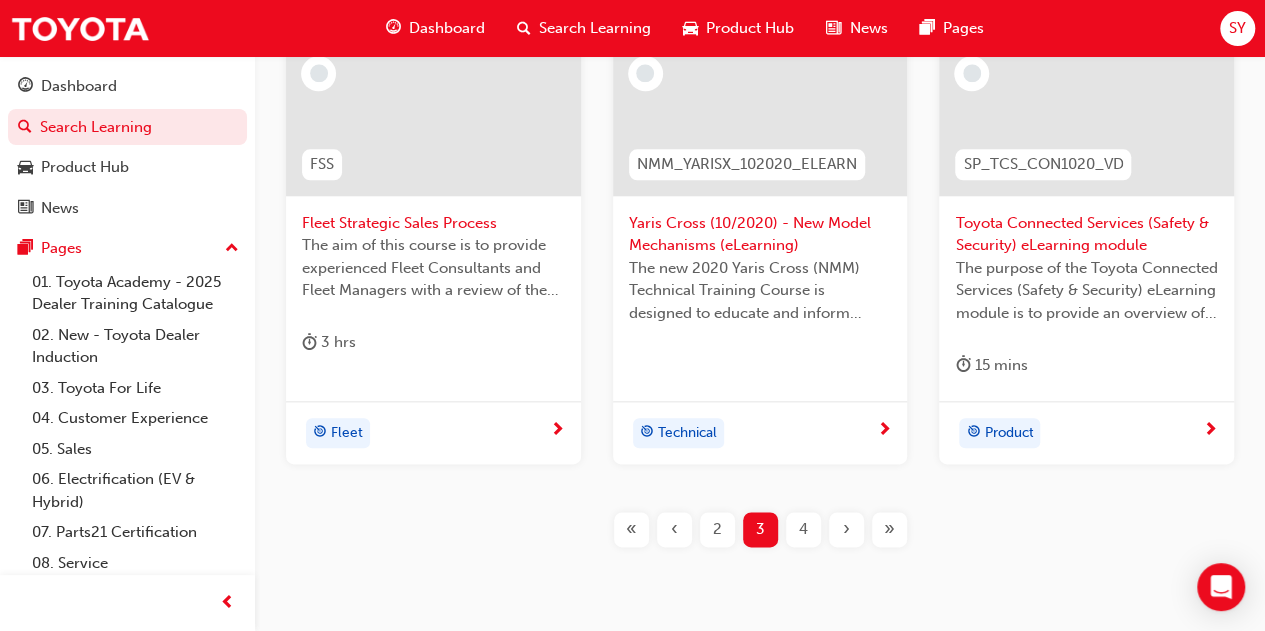 scroll, scrollTop: 971, scrollLeft: 0, axis: vertical 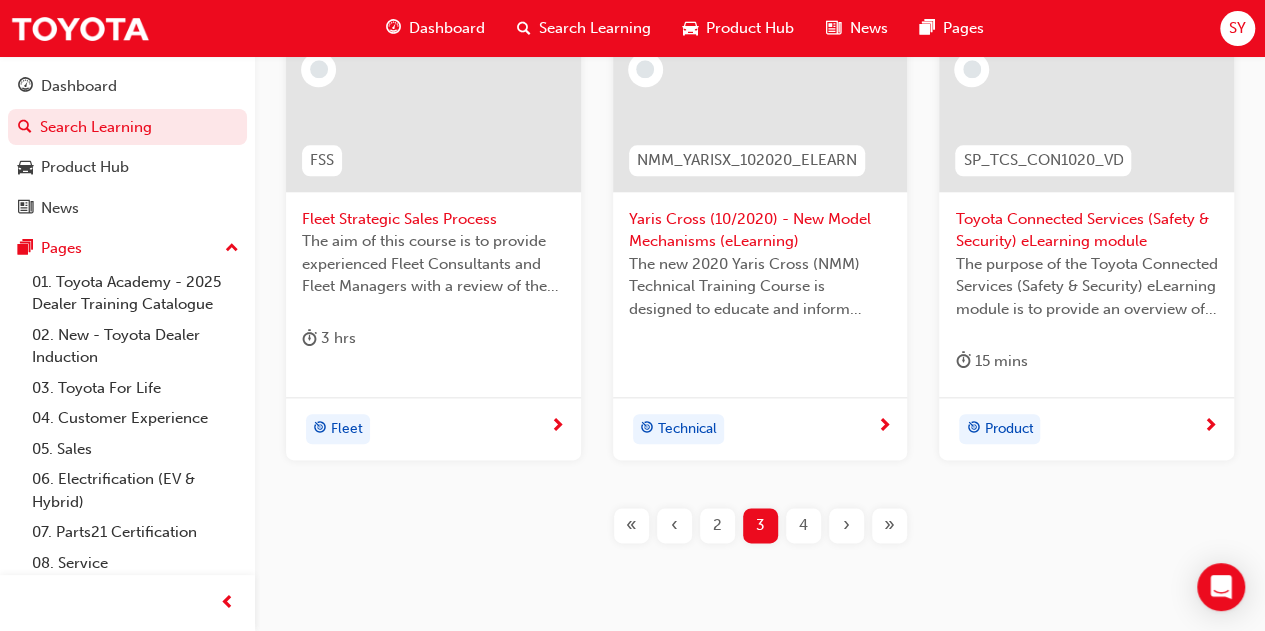 click on "‹" at bounding box center (674, 525) 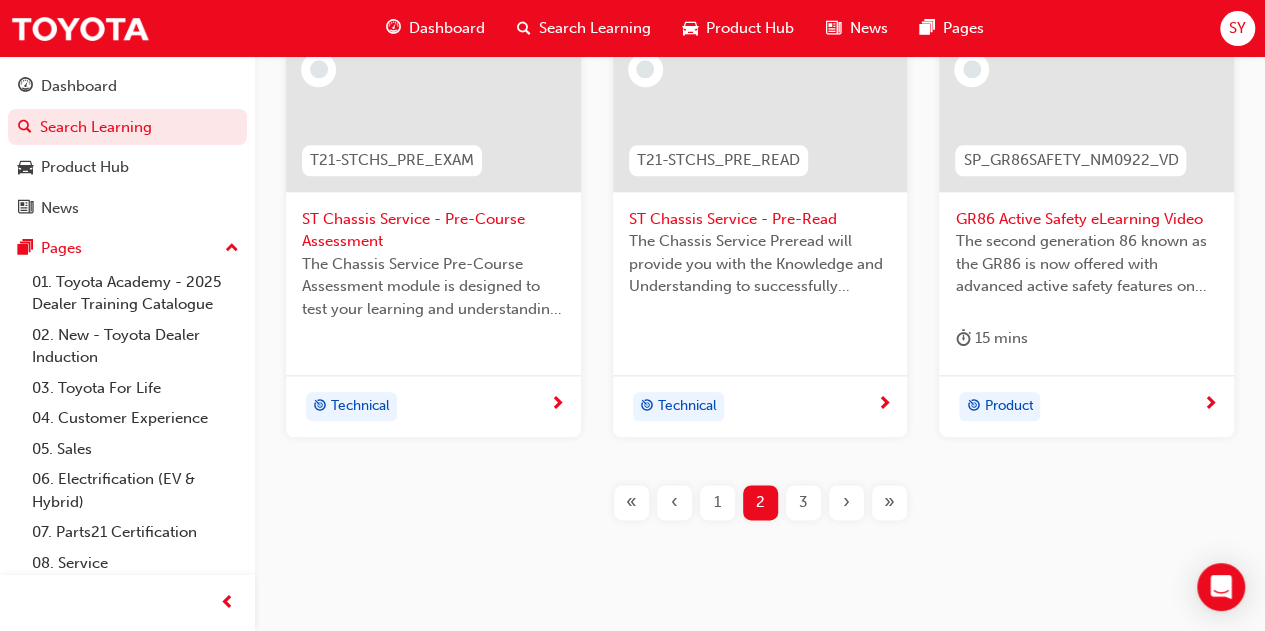 click on "1" at bounding box center [717, 502] 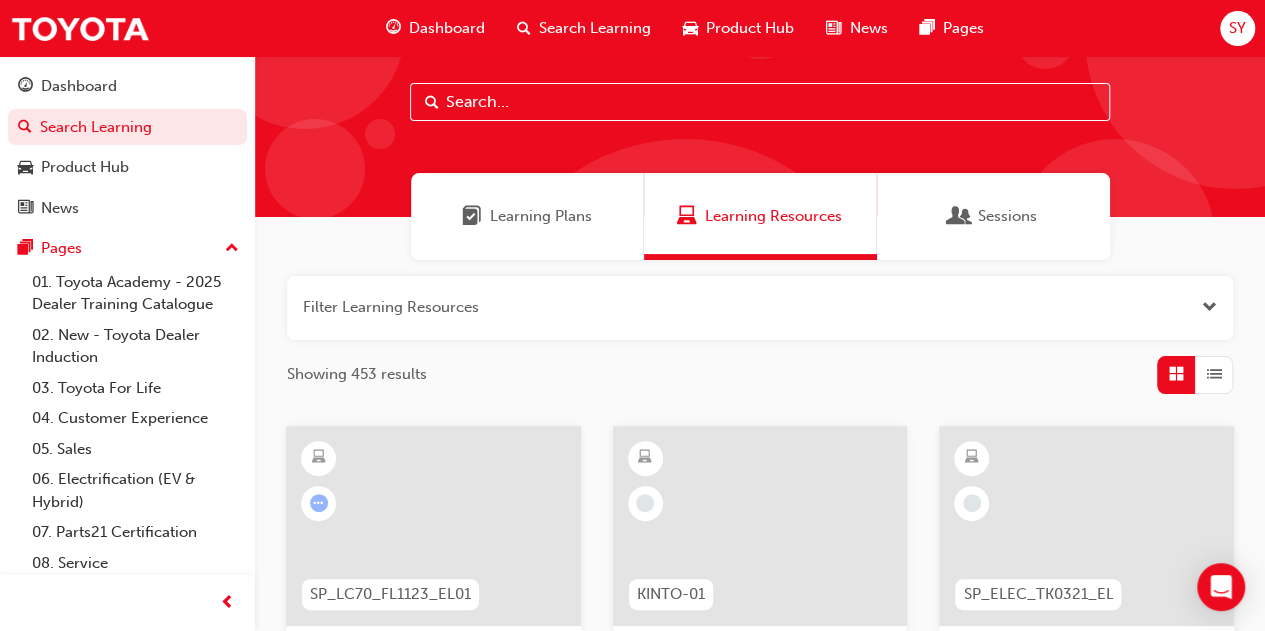 scroll, scrollTop: 0, scrollLeft: 0, axis: both 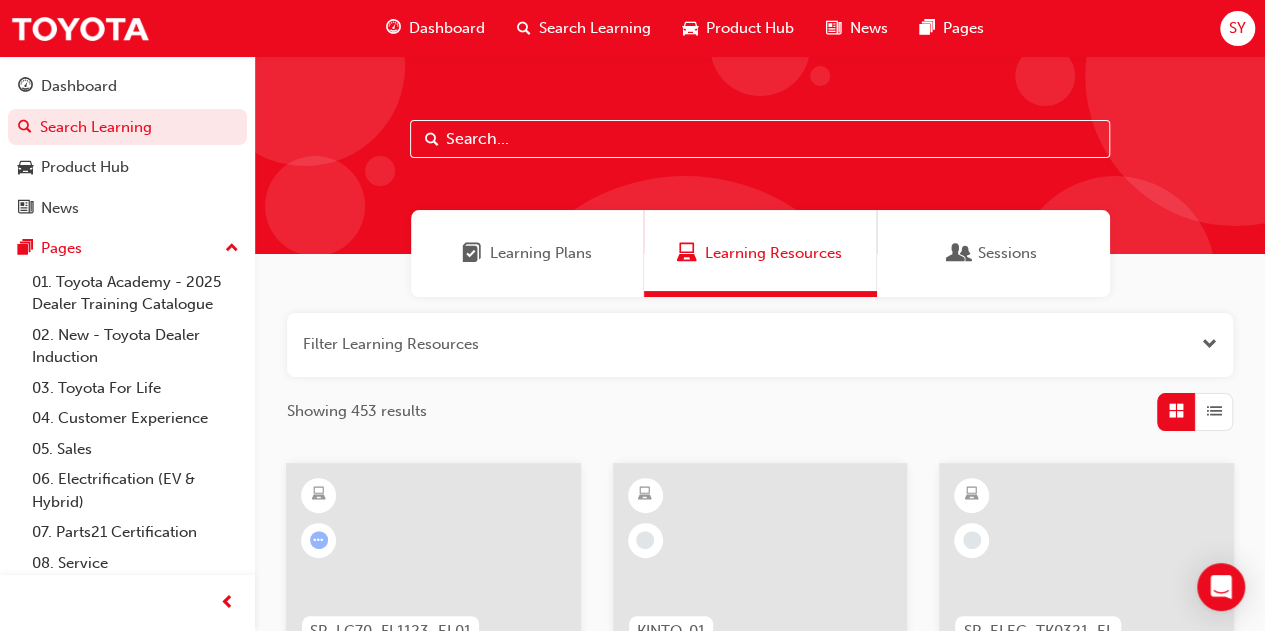 click at bounding box center [760, 139] 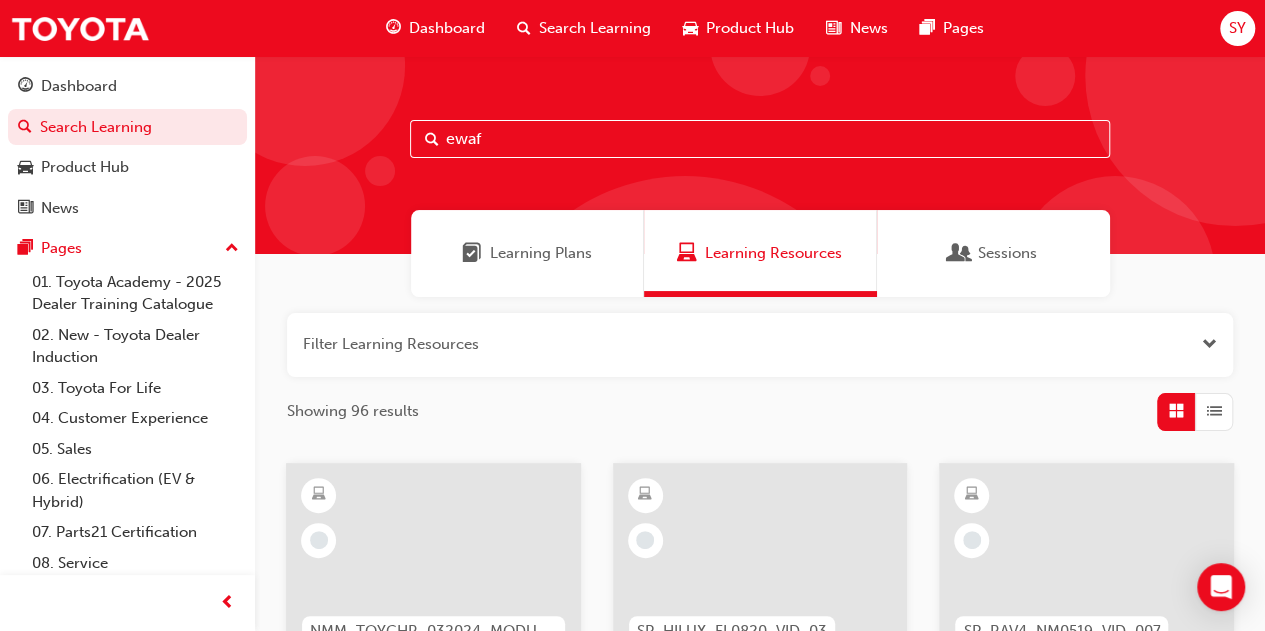 type on "ewaf" 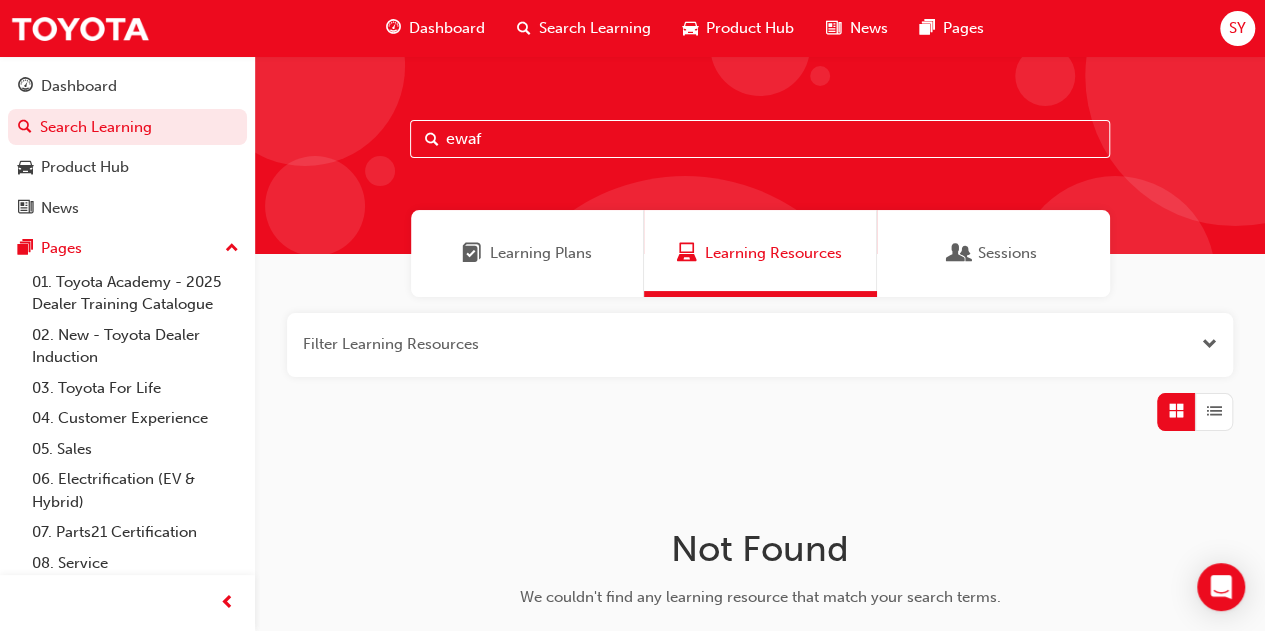 click on "Learning Plans" at bounding box center [527, 253] 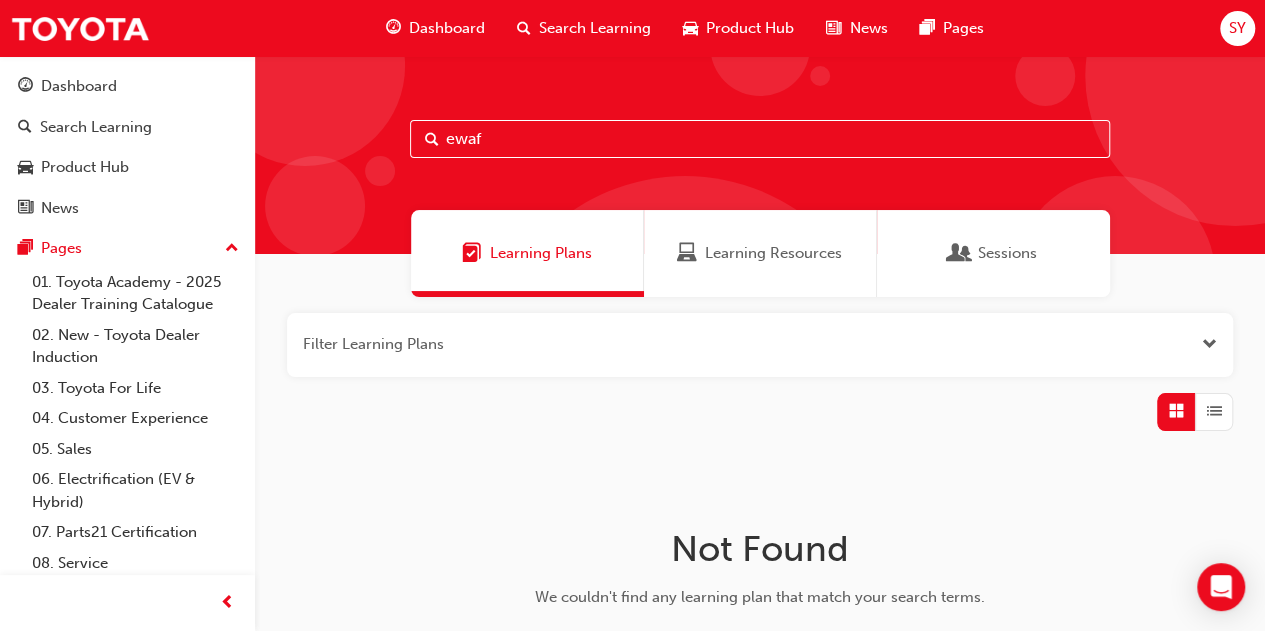 click on "Learning Resources" at bounding box center [773, 253] 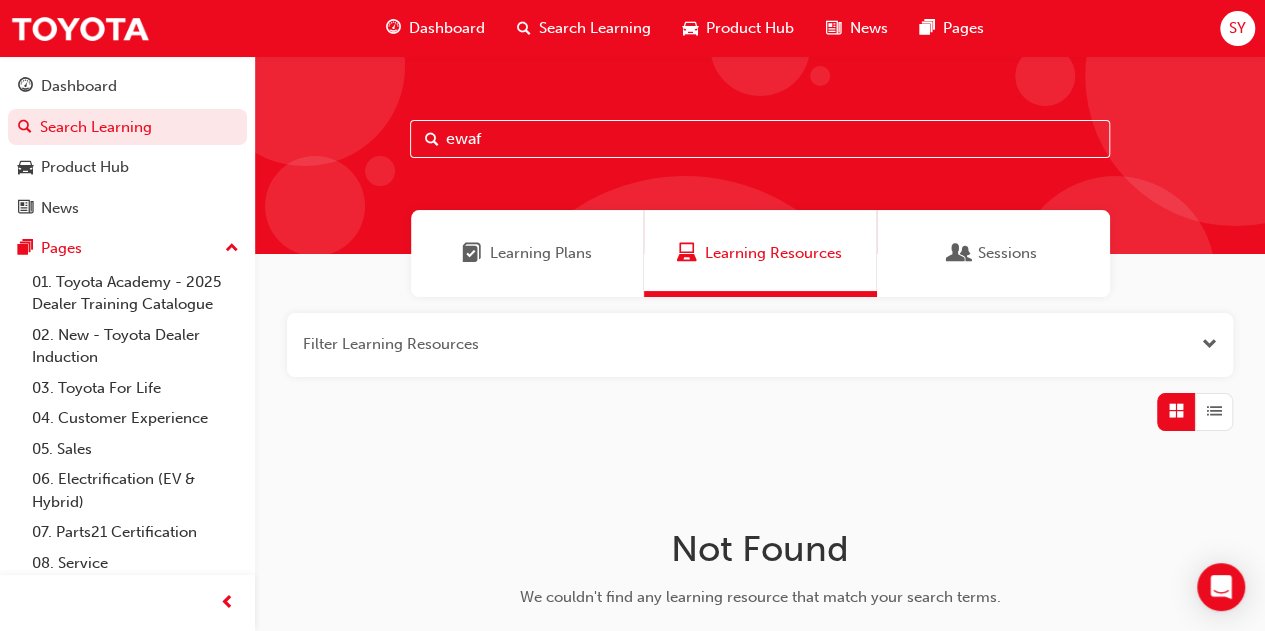 click on "Sessions" at bounding box center (993, 253) 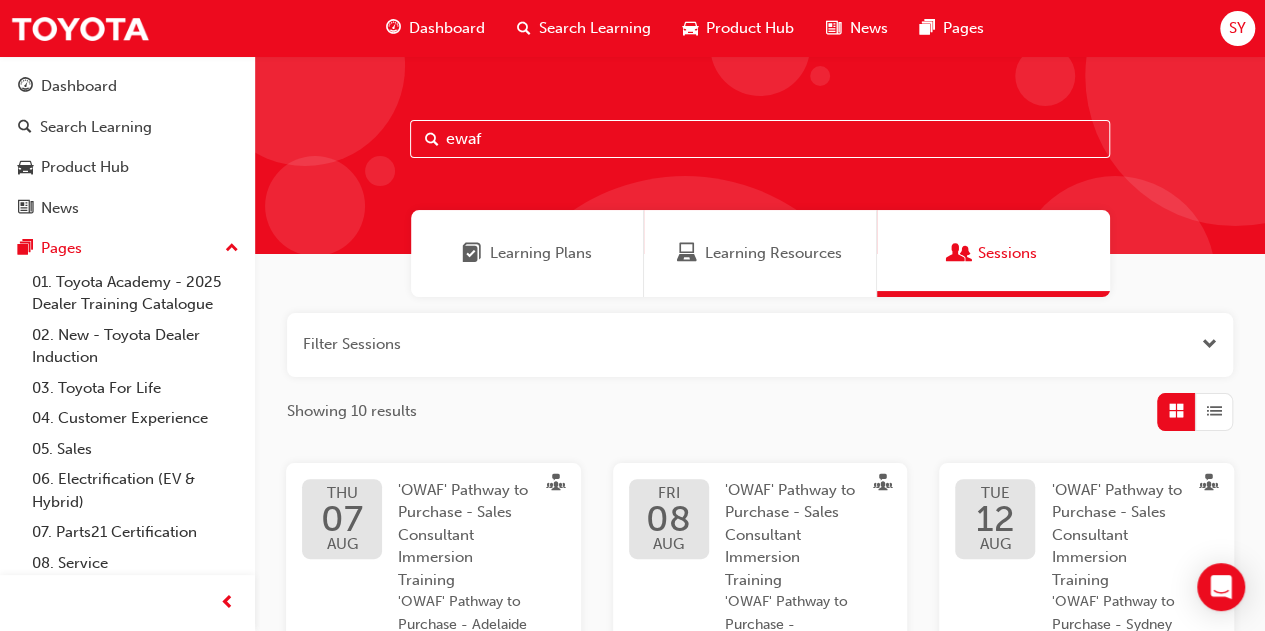 click on "'OWAF' Pathway to Purchase - Sales Consultant Immersion Training" at bounding box center [463, 535] 